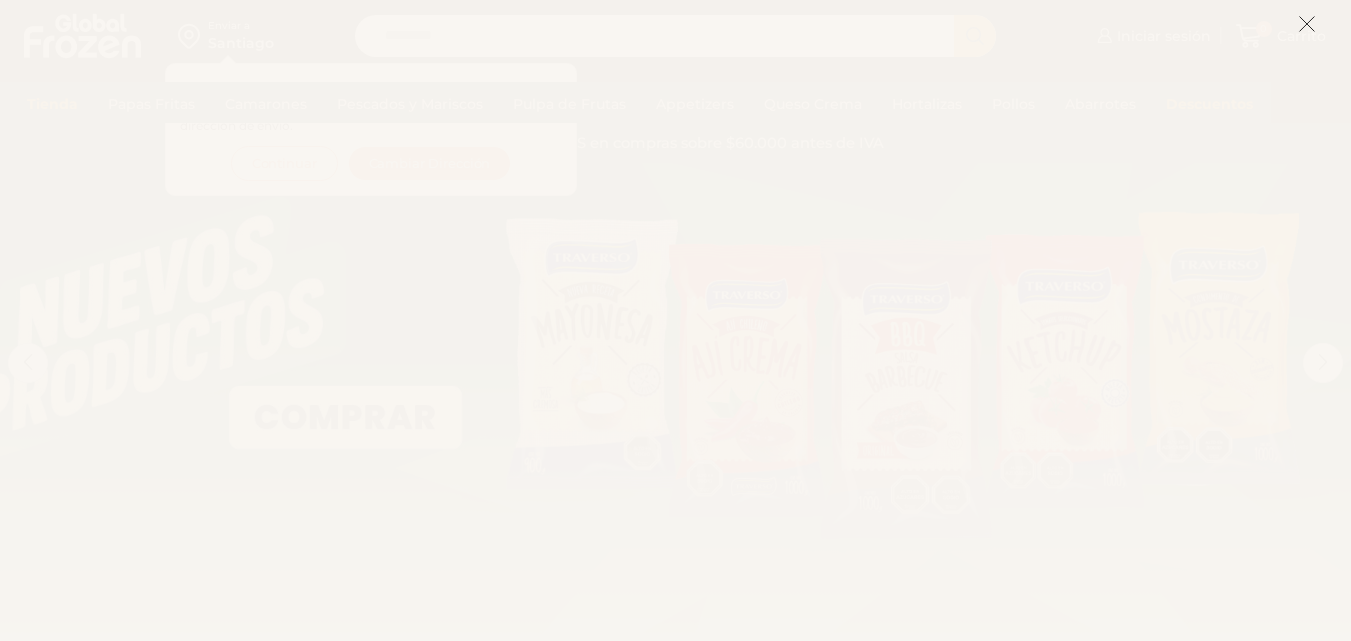 scroll, scrollTop: 0, scrollLeft: 0, axis: both 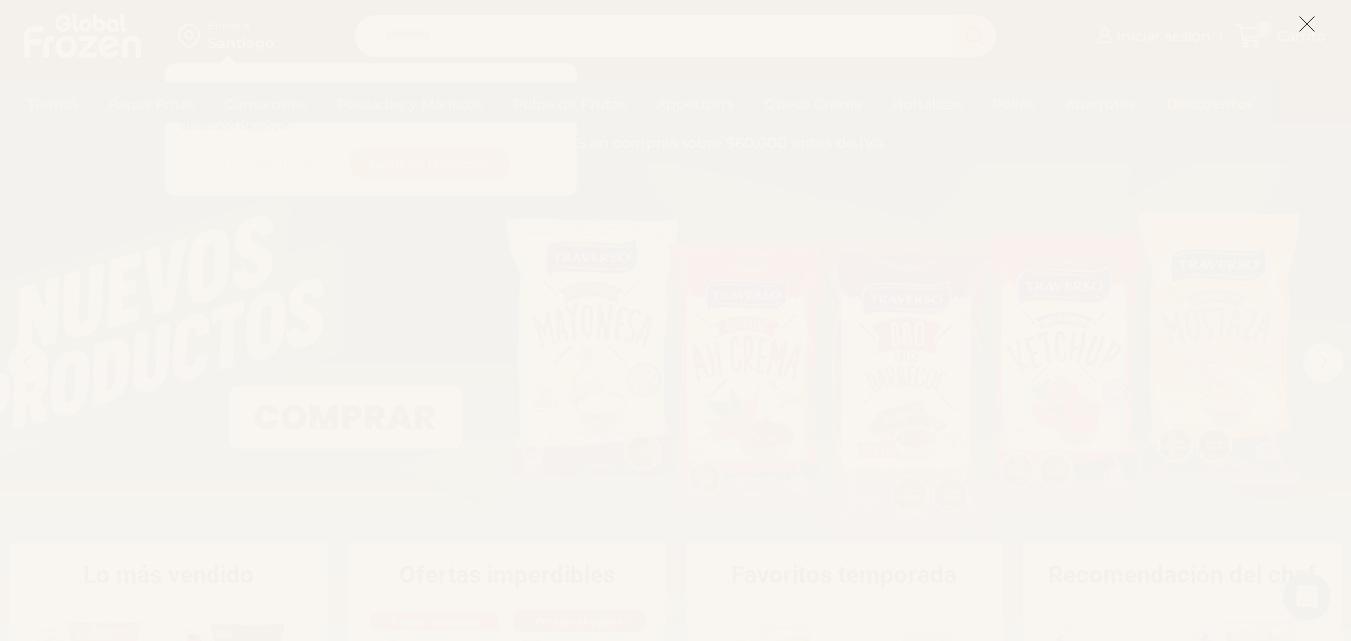 click at bounding box center [1307, 24] 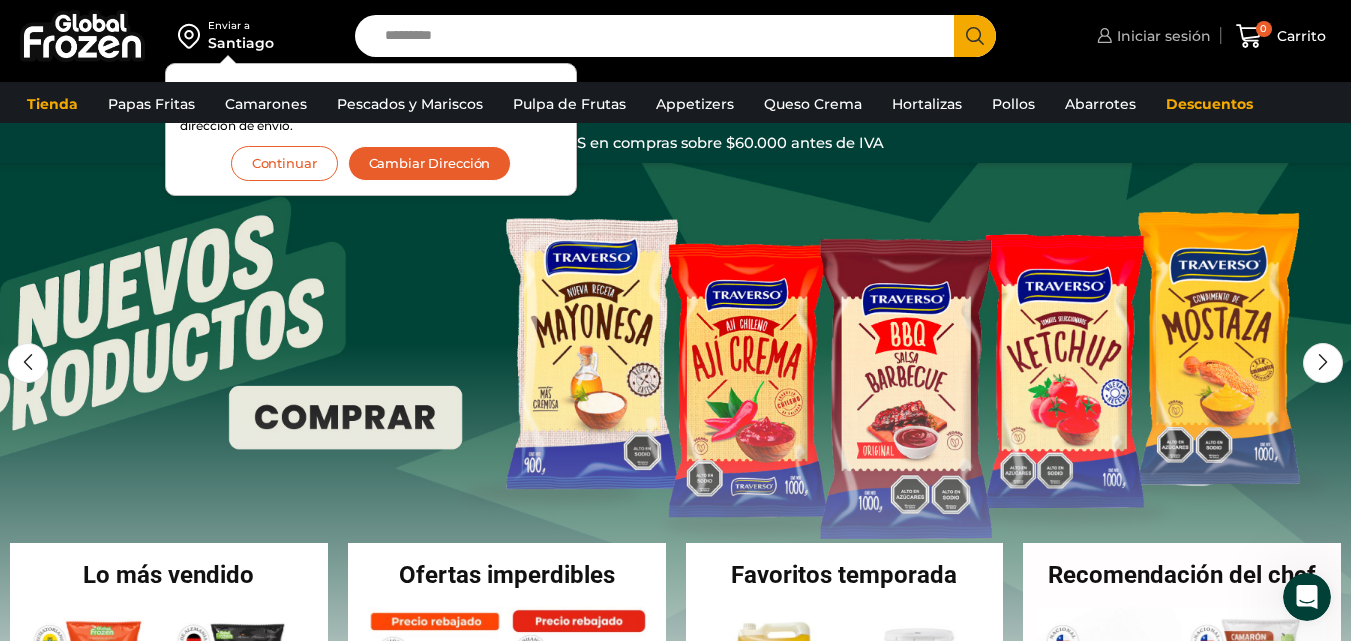 click on "Iniciar sesión" at bounding box center [1161, 36] 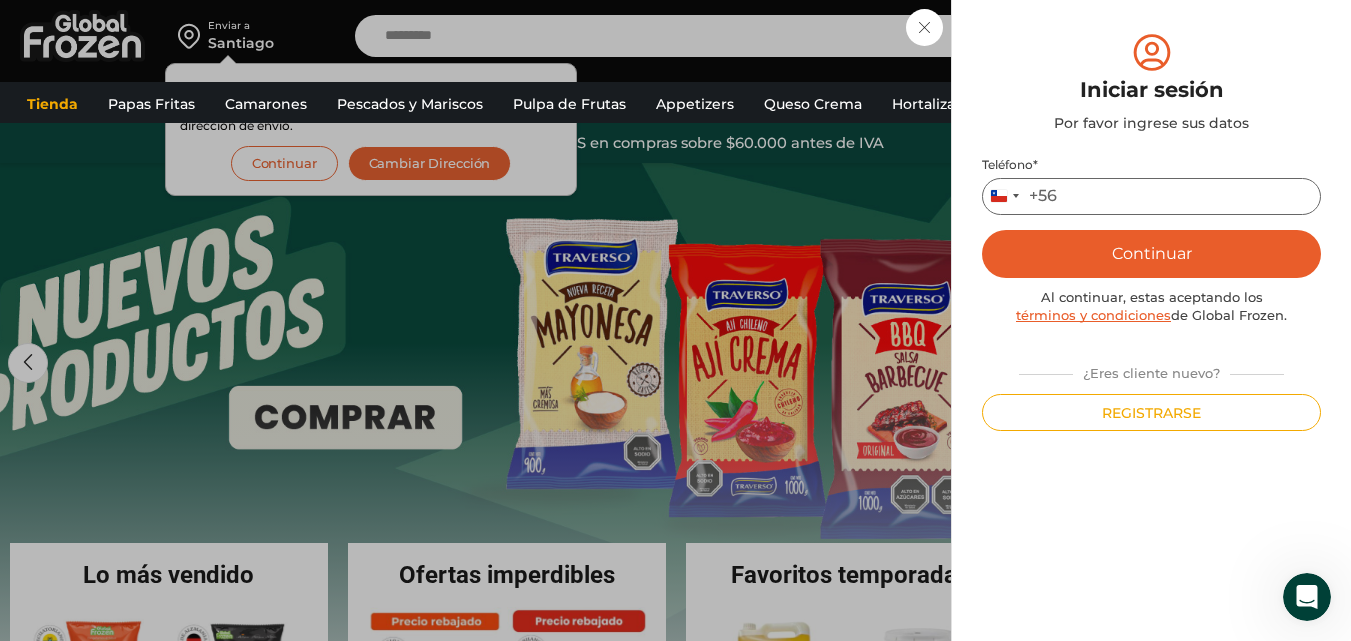 click on "Teléfono
*" at bounding box center [1151, 196] 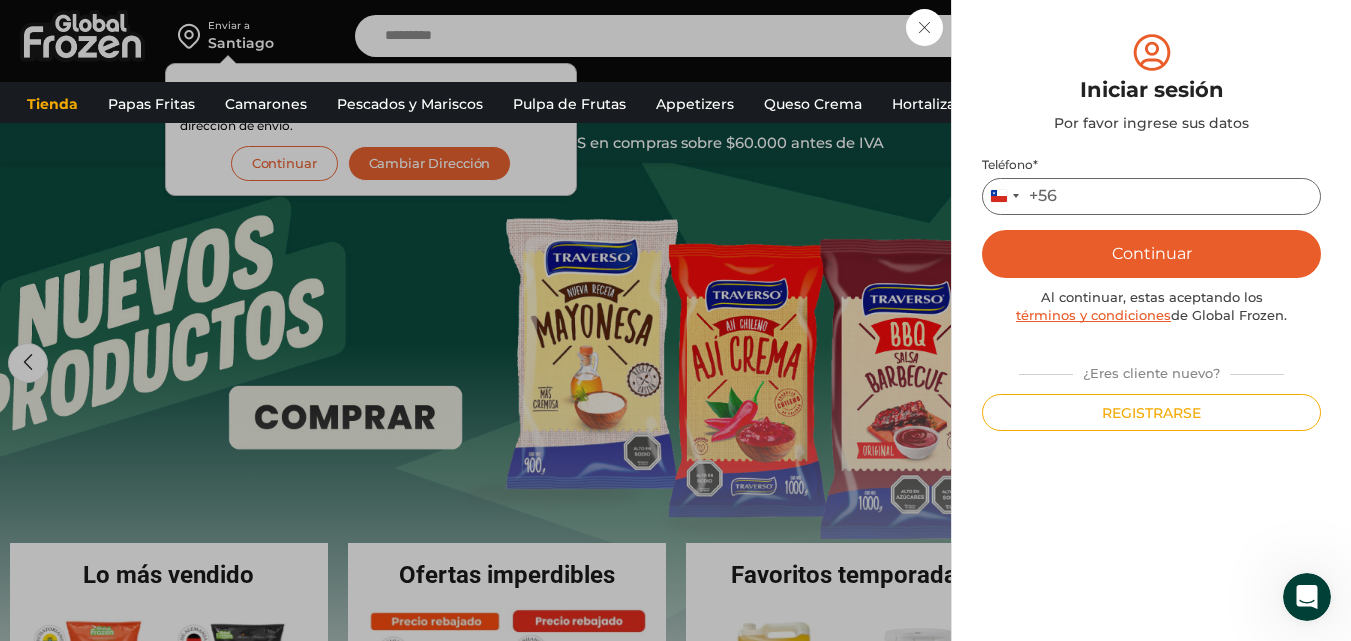 type on "*********" 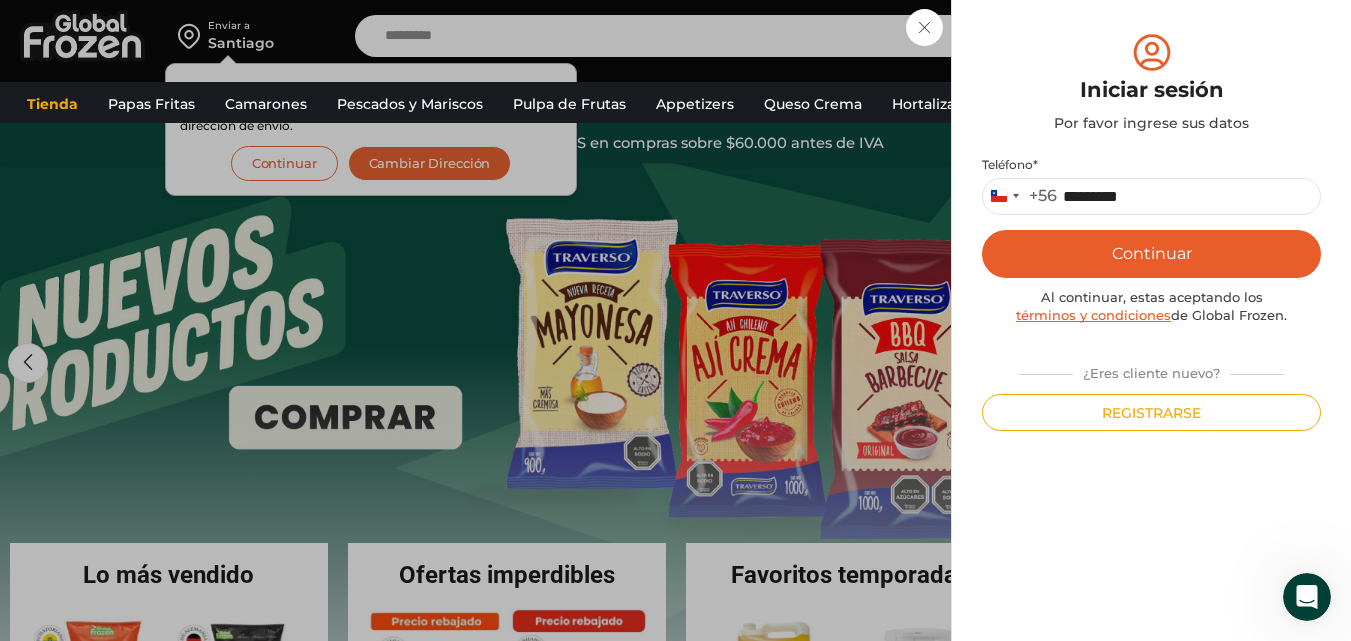 click on "Continuar" at bounding box center (1151, 254) 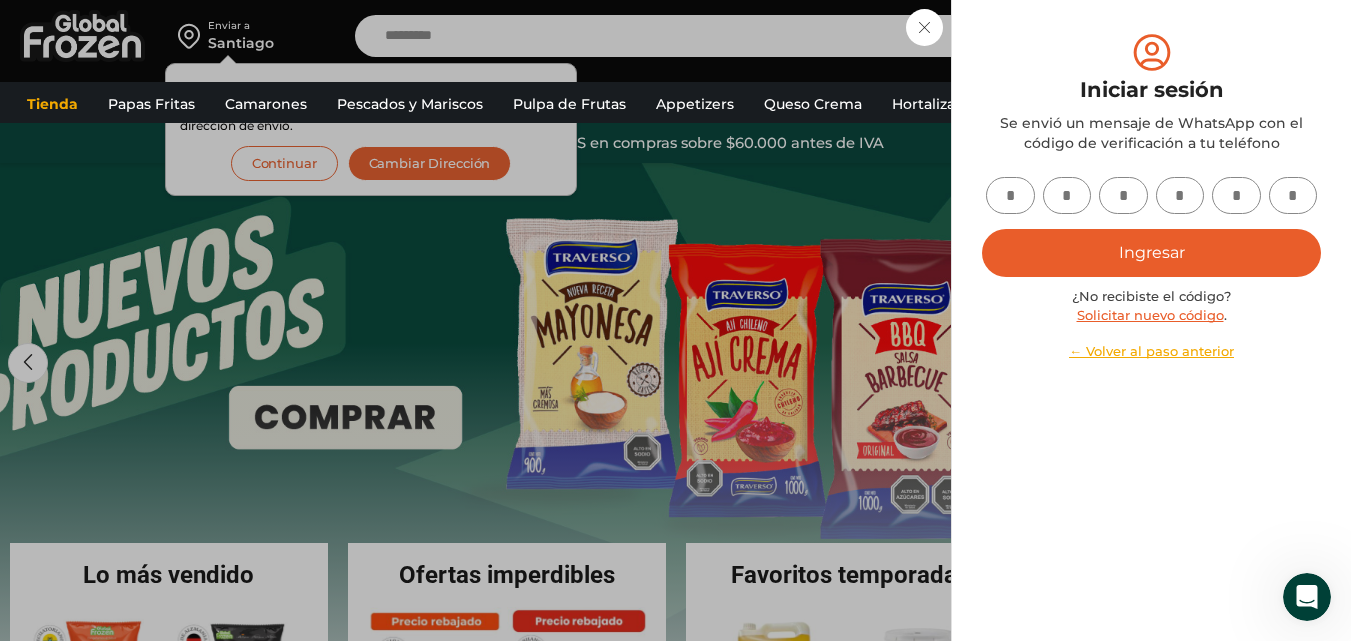 click at bounding box center [1010, 195] 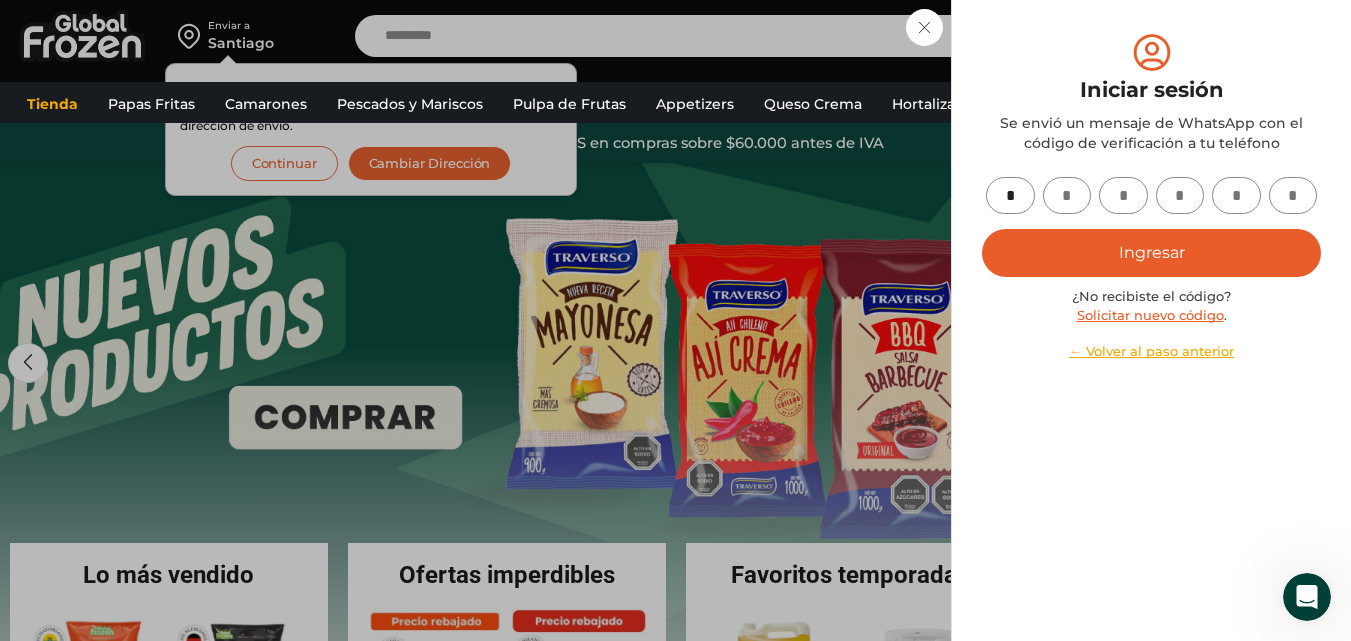 type on "*" 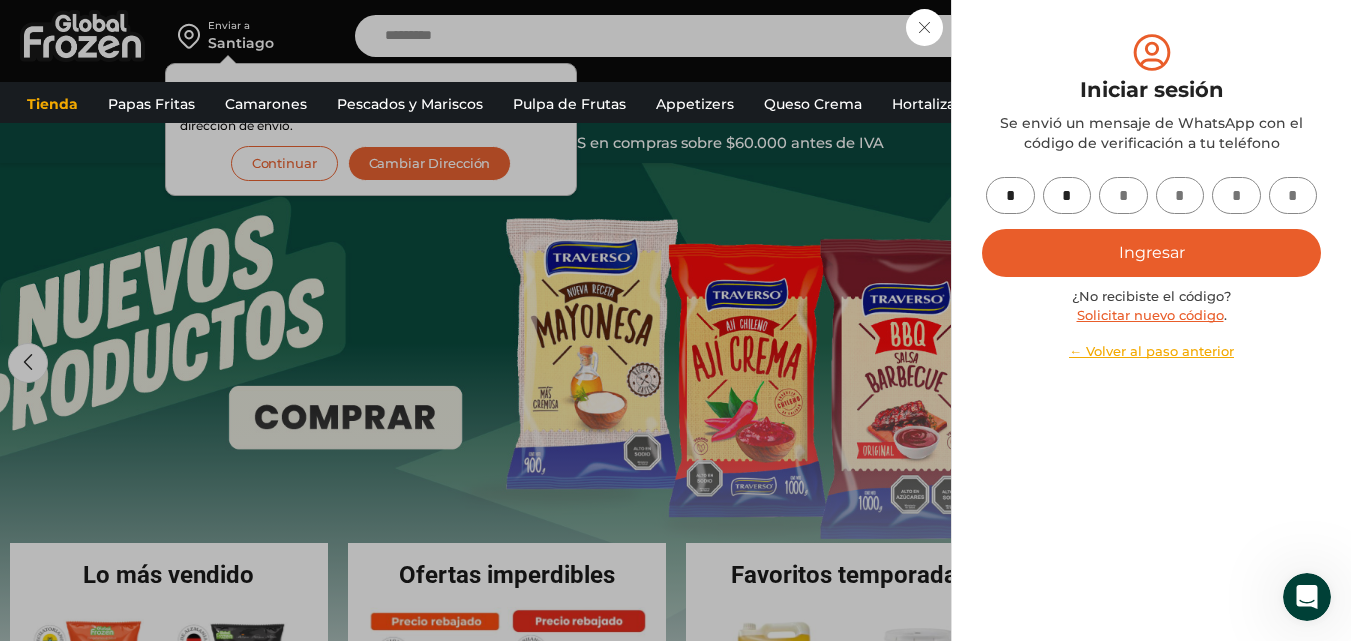type on "*" 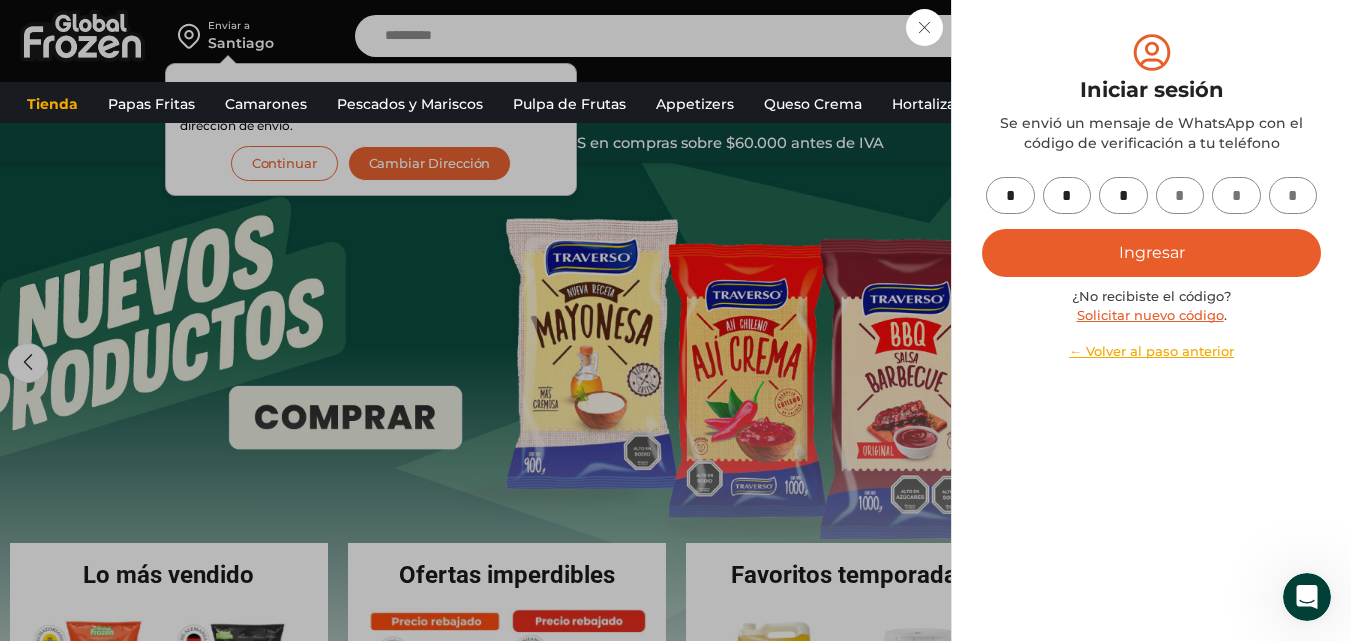 type on "*" 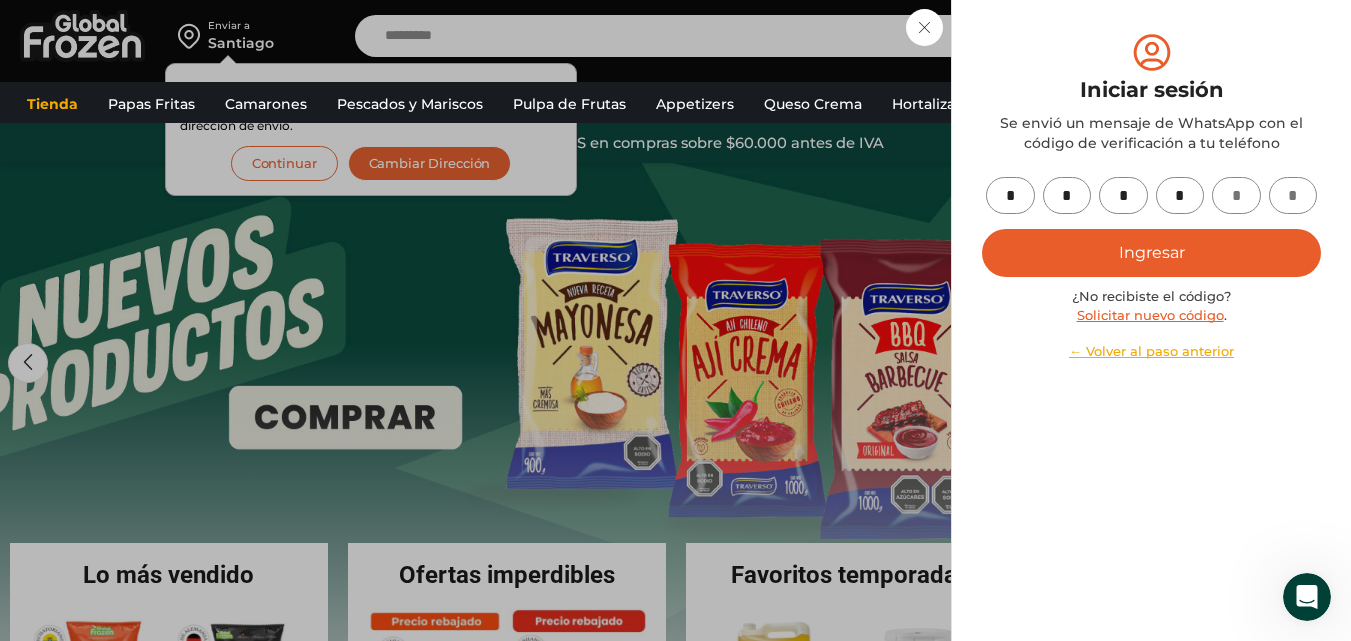 type on "*" 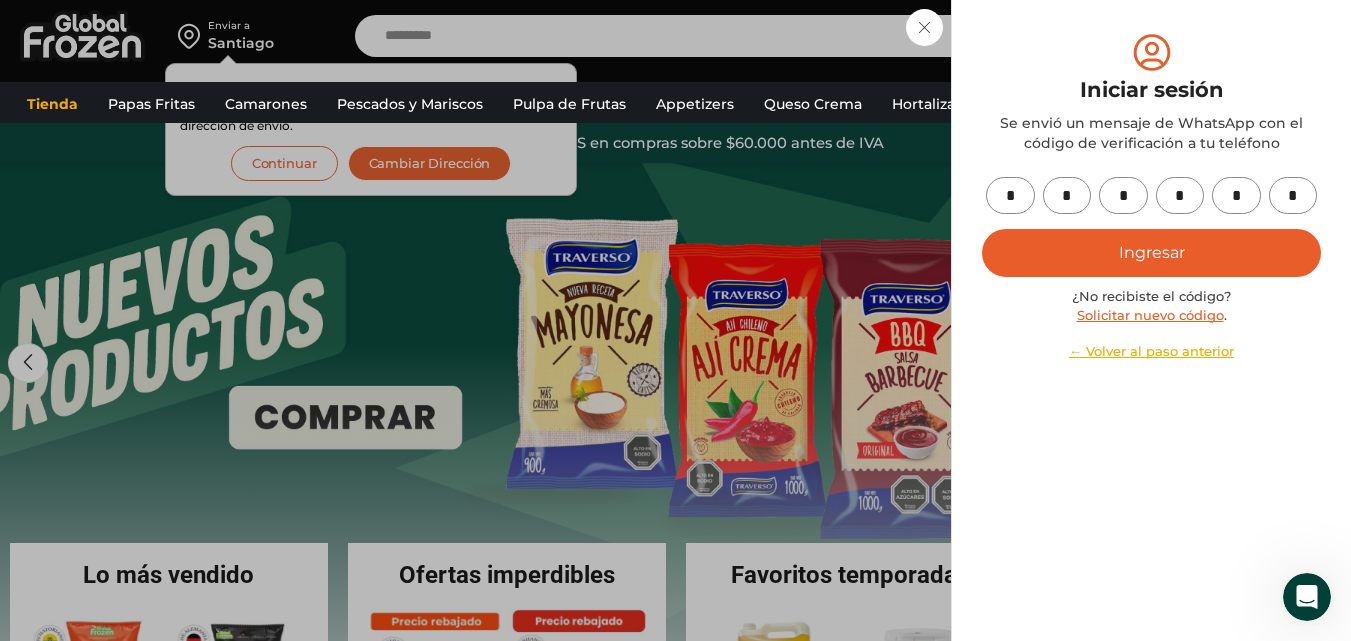 type on "*" 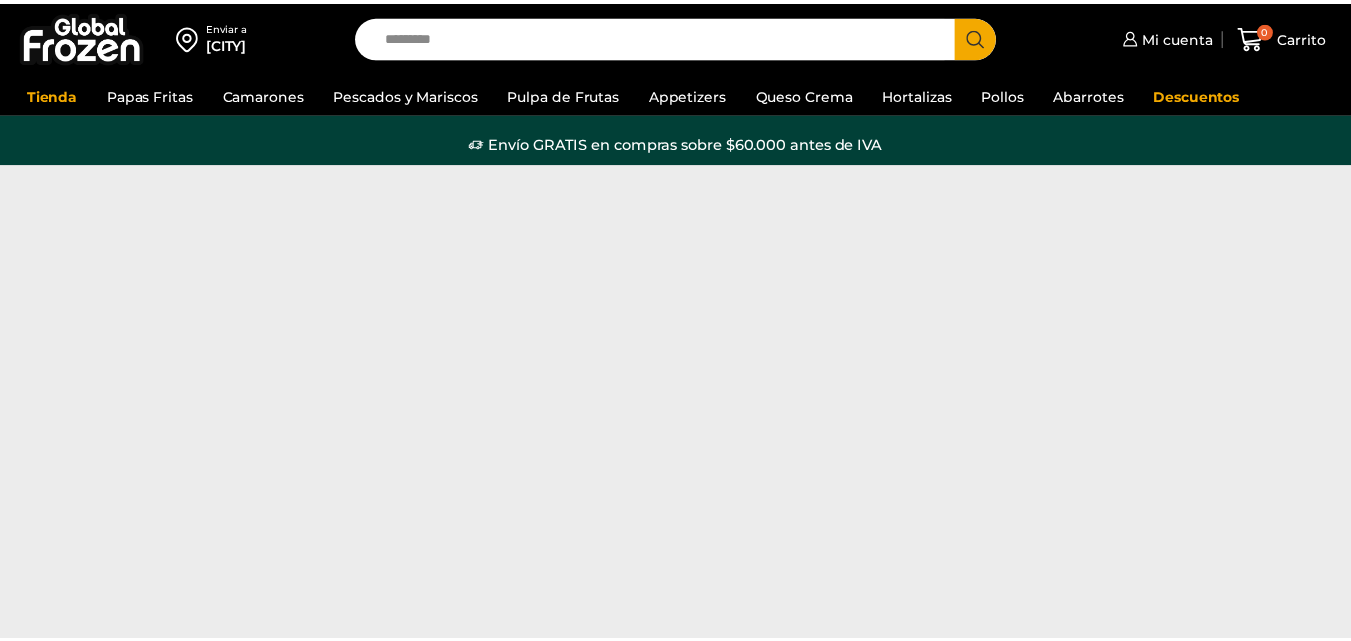scroll, scrollTop: 0, scrollLeft: 0, axis: both 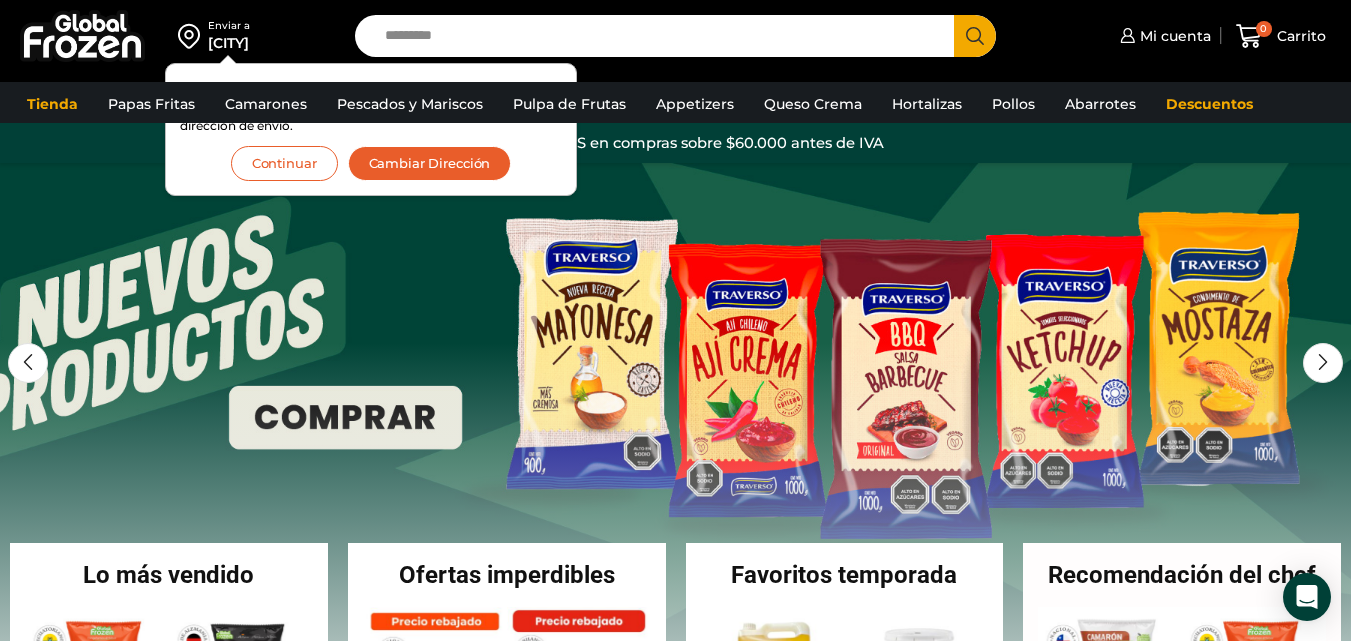 click on "Search input" at bounding box center (659, 36) 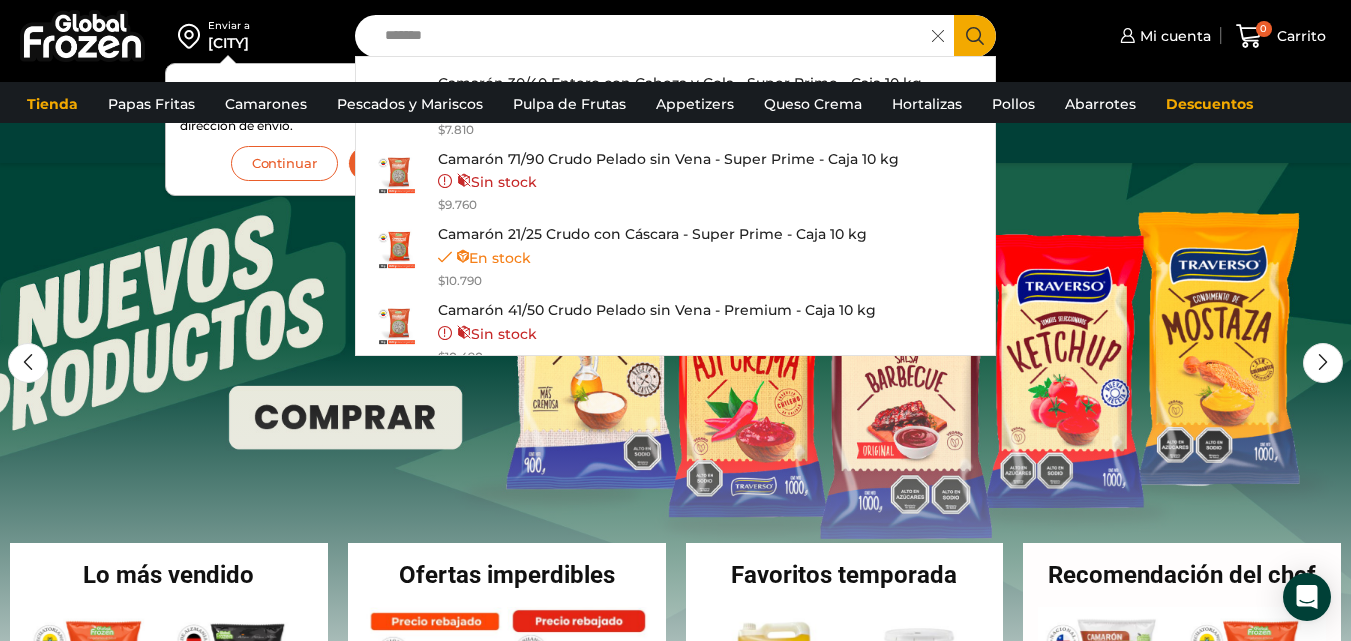 type on "*******" 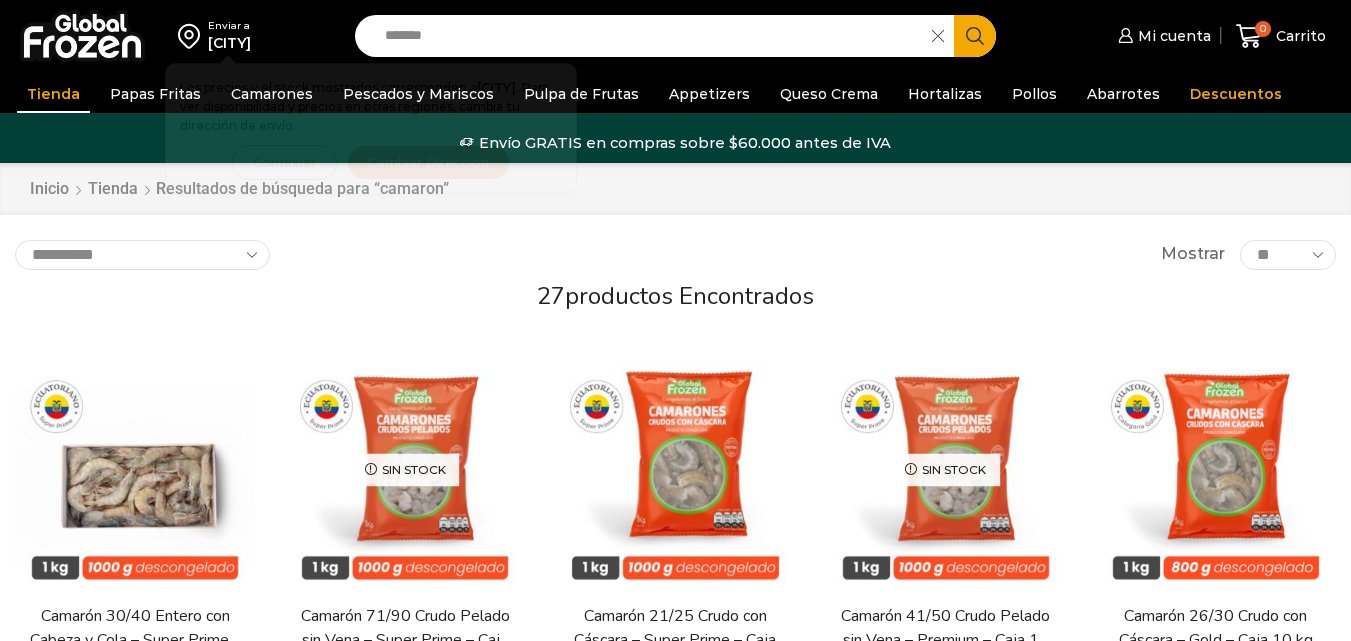 scroll, scrollTop: 0, scrollLeft: 0, axis: both 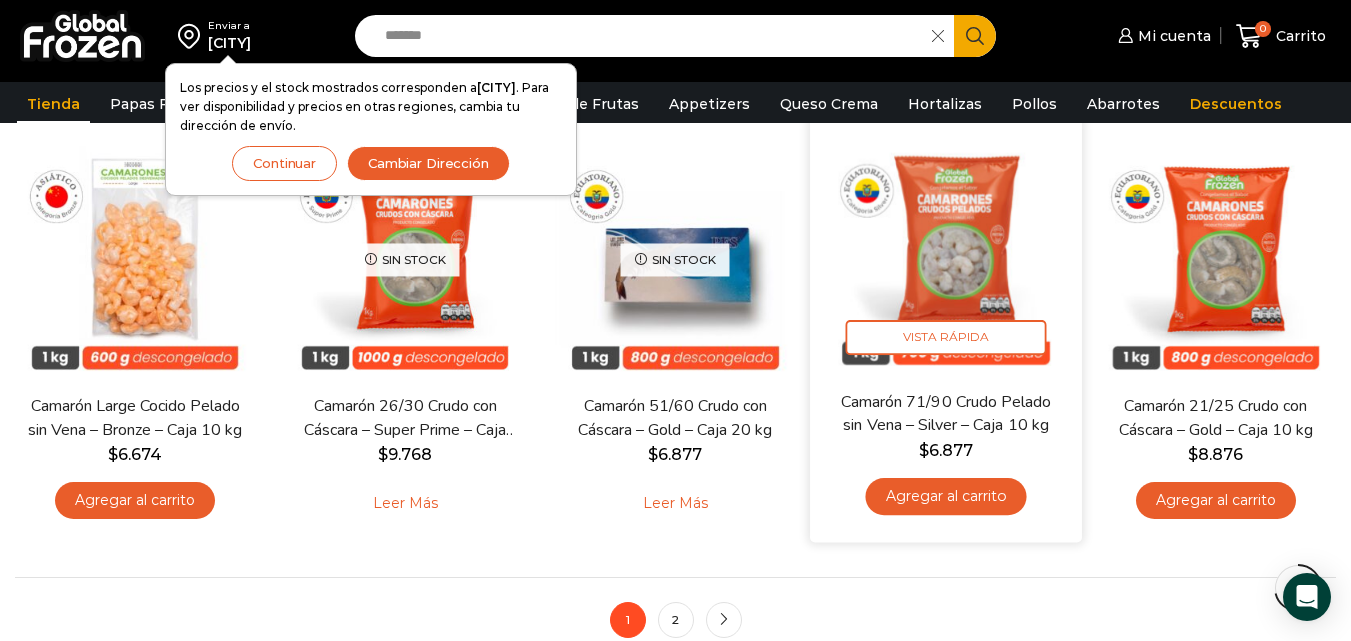 click on "Agregar al carrito" at bounding box center (945, 496) 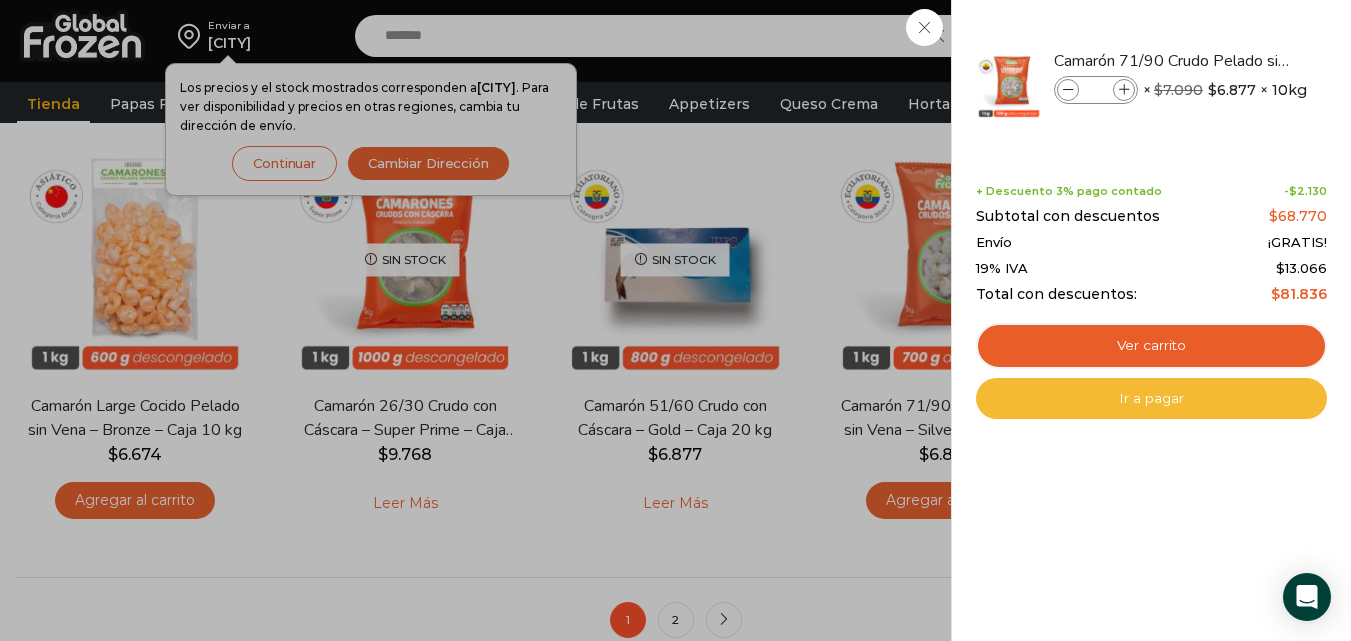 click on "Ir a pagar" at bounding box center [1151, 399] 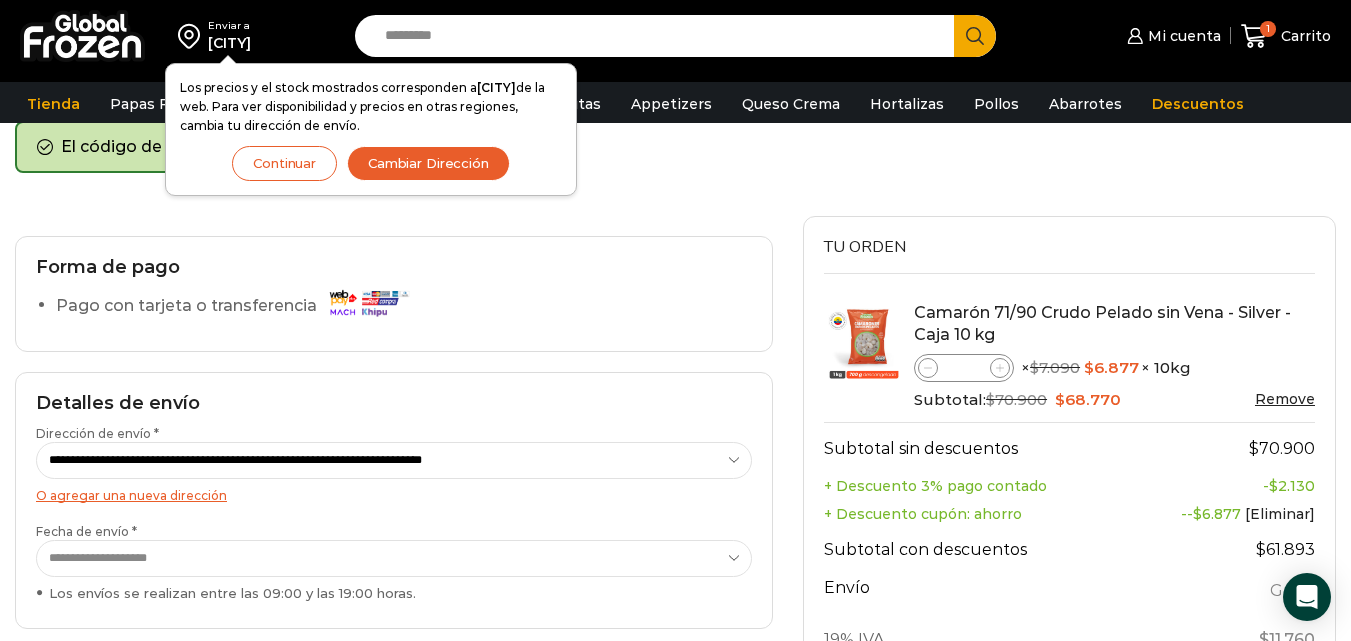 scroll, scrollTop: 143, scrollLeft: 0, axis: vertical 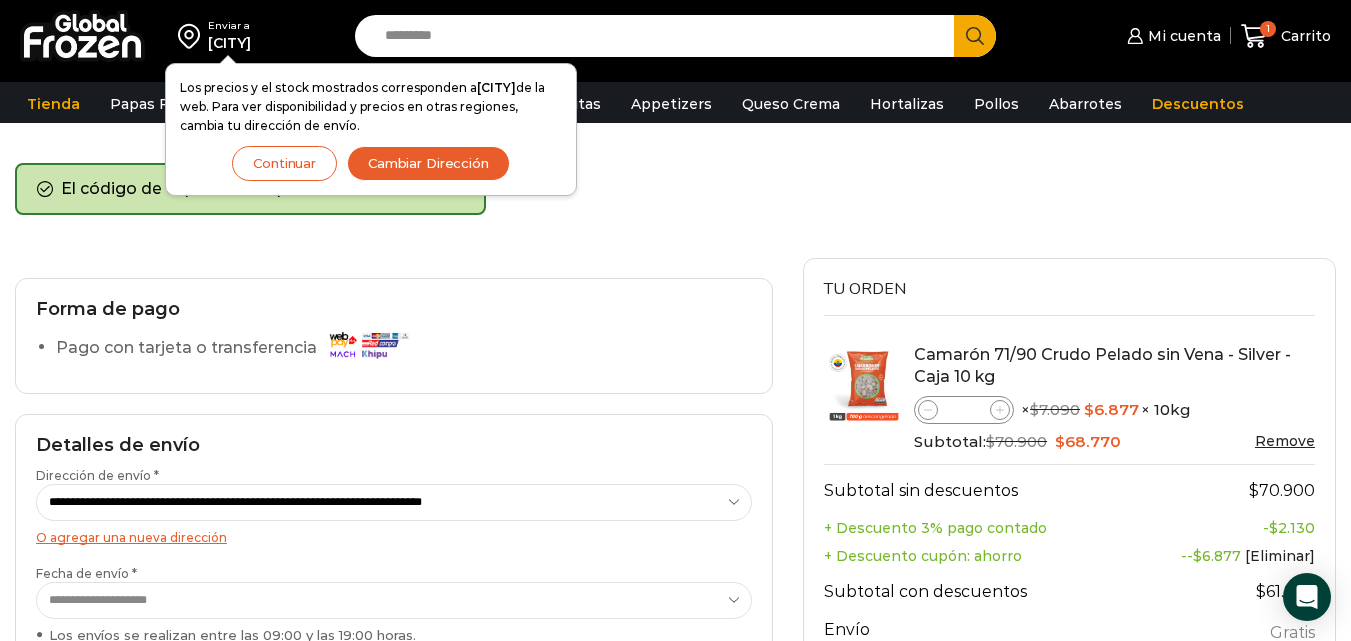 click on "Cambiar Dirección" at bounding box center (428, 163) 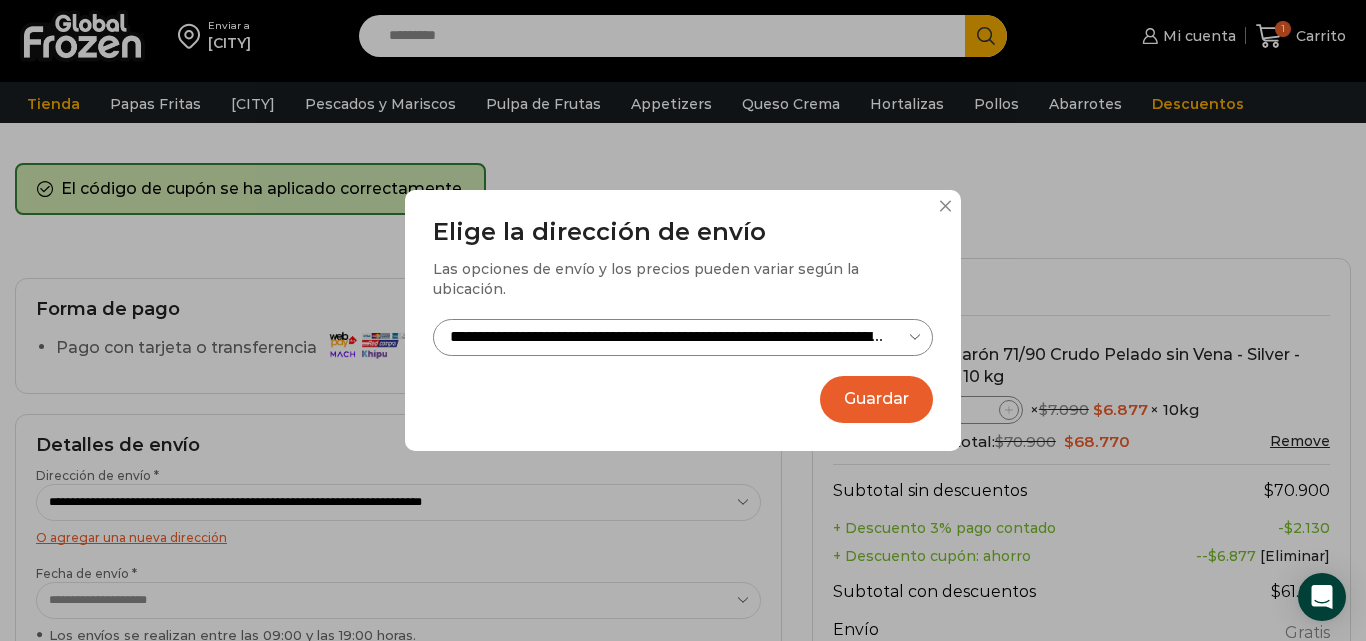 click on "Guardar" at bounding box center [876, 399] 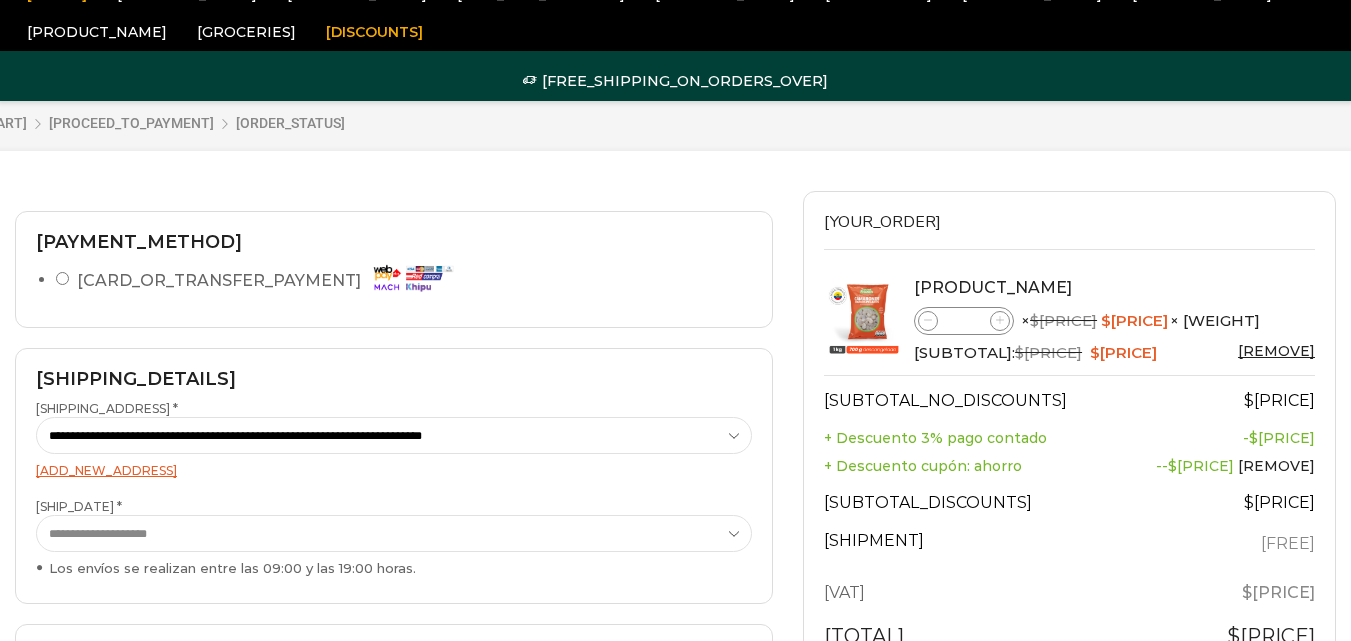 scroll, scrollTop: 100, scrollLeft: 0, axis: vertical 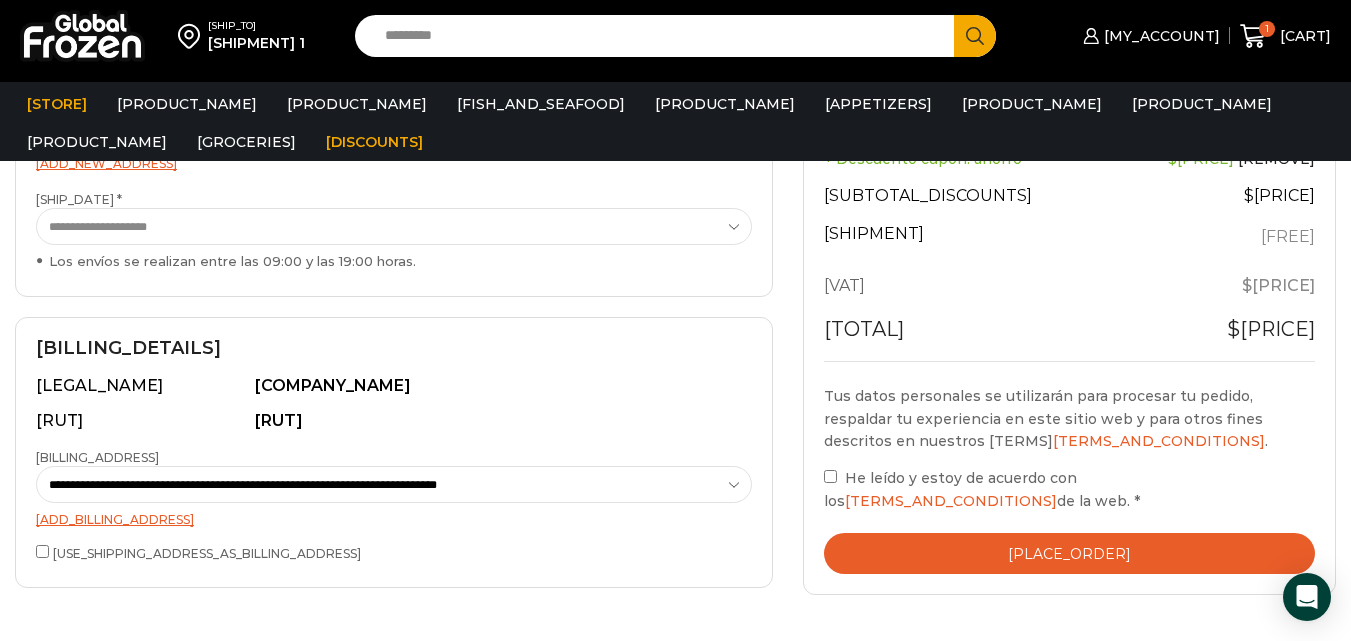 click on "Realizar el pedido" at bounding box center [1069, 553] 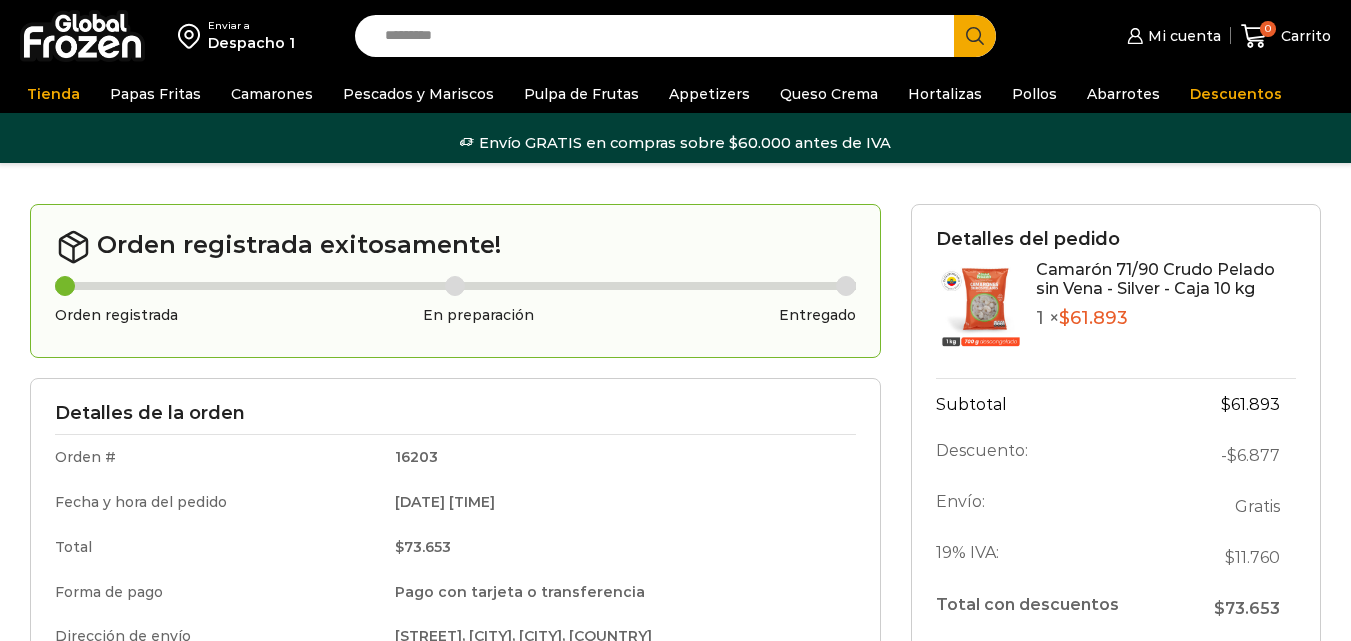scroll, scrollTop: 0, scrollLeft: 0, axis: both 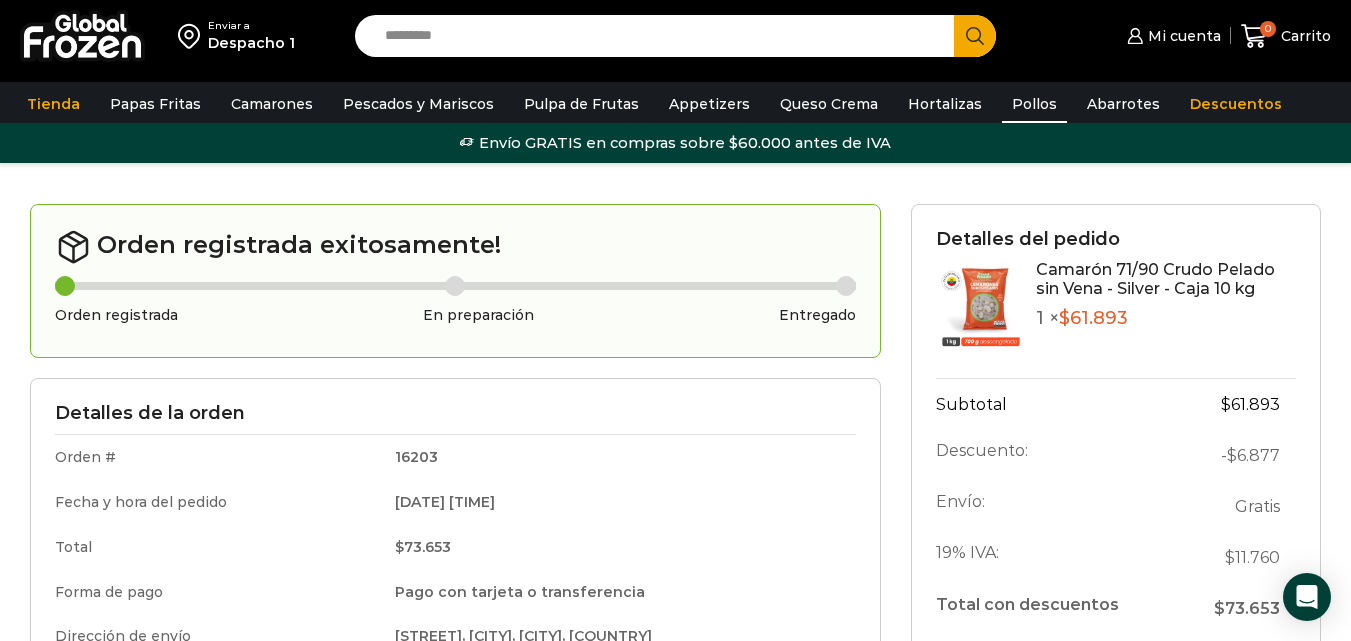 click on "Pollos" at bounding box center [1034, 104] 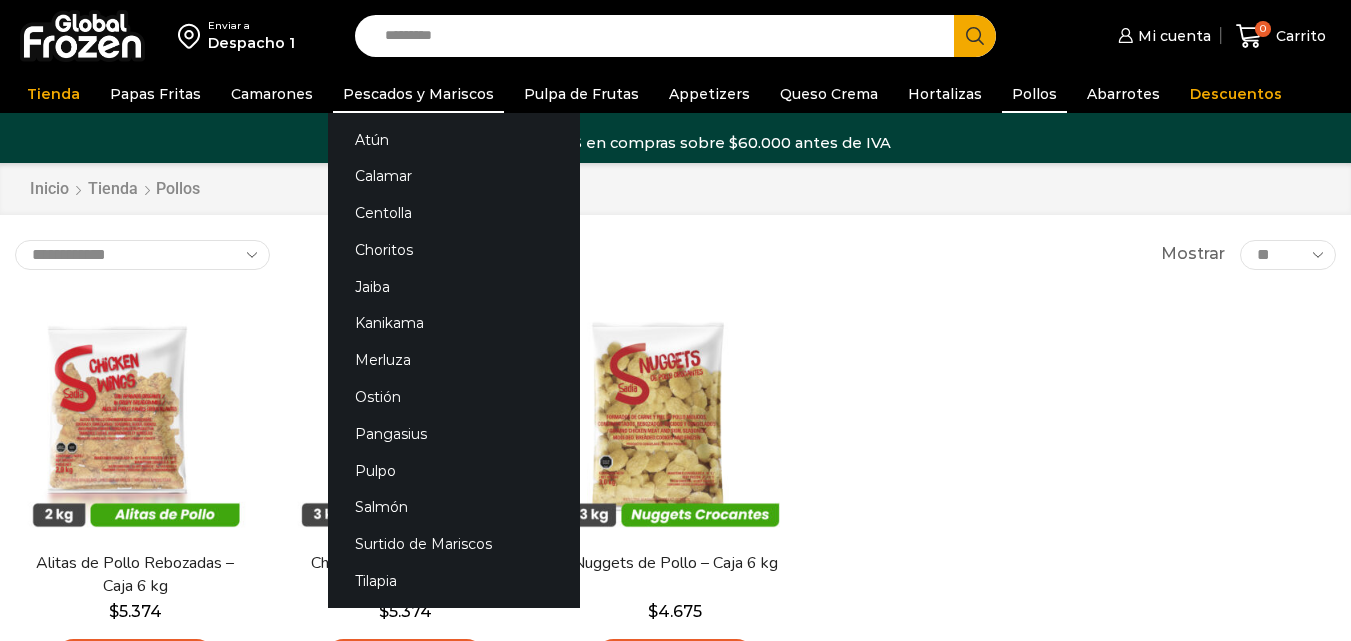 scroll, scrollTop: 0, scrollLeft: 0, axis: both 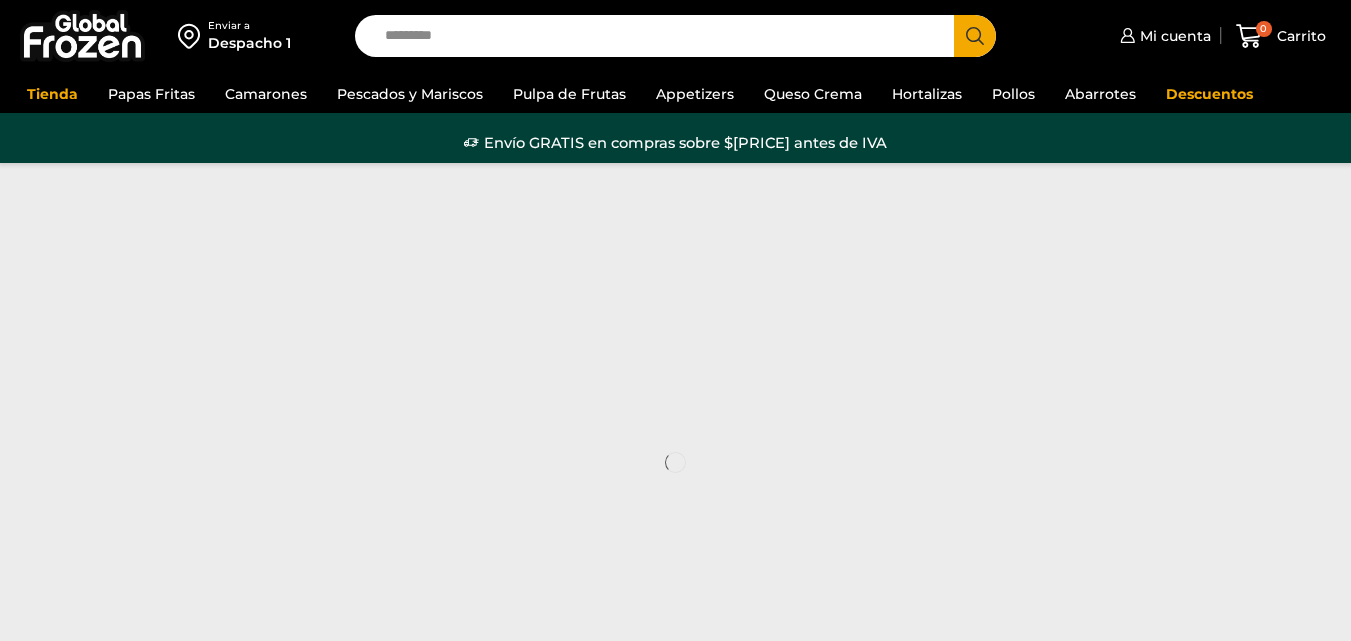 click on "Search input" at bounding box center [659, 36] 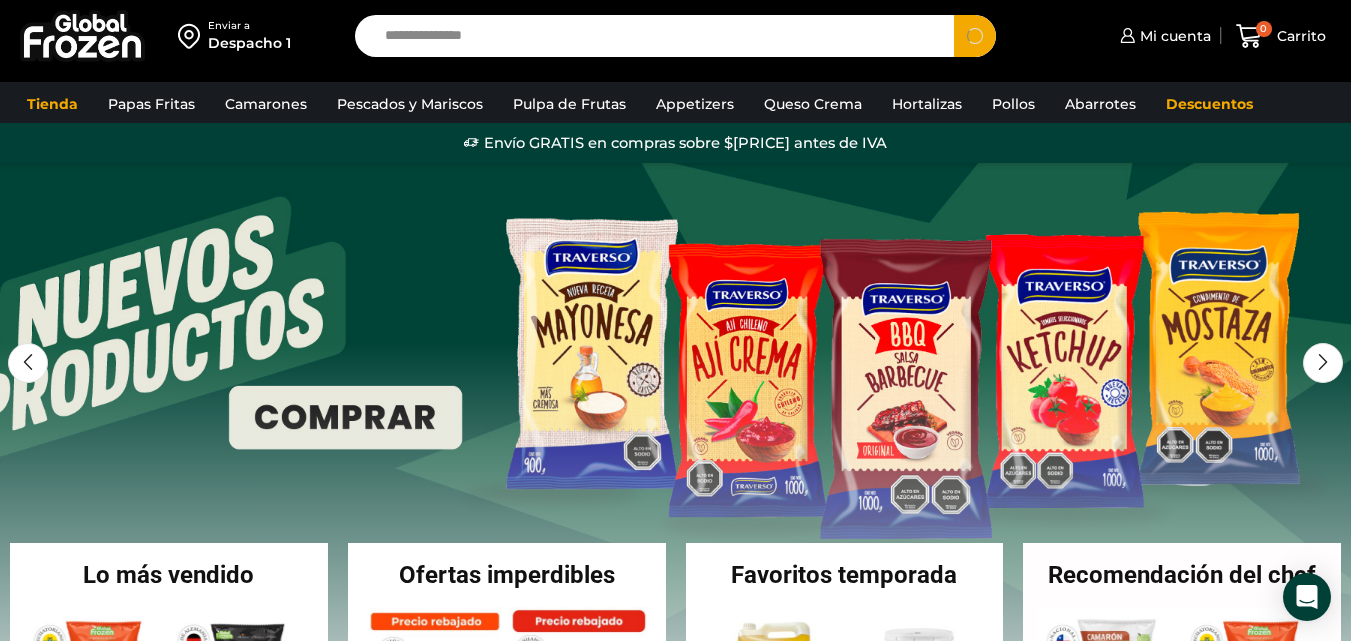 type on "**********" 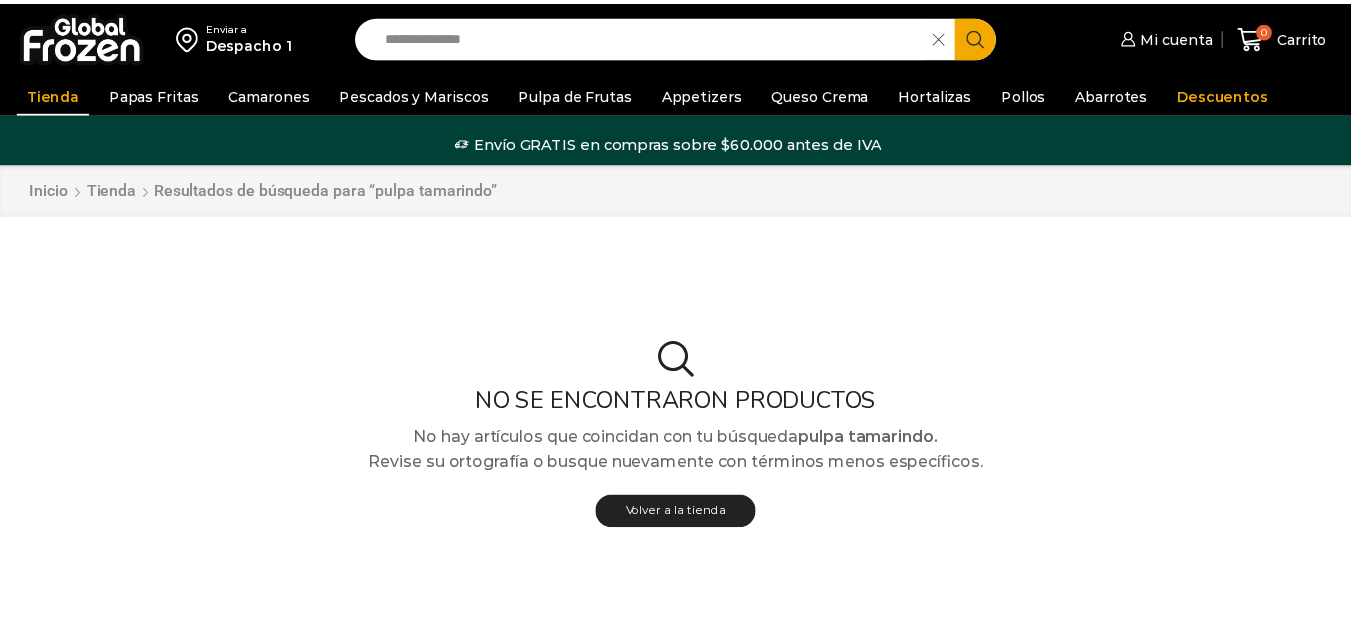 scroll, scrollTop: 0, scrollLeft: 0, axis: both 